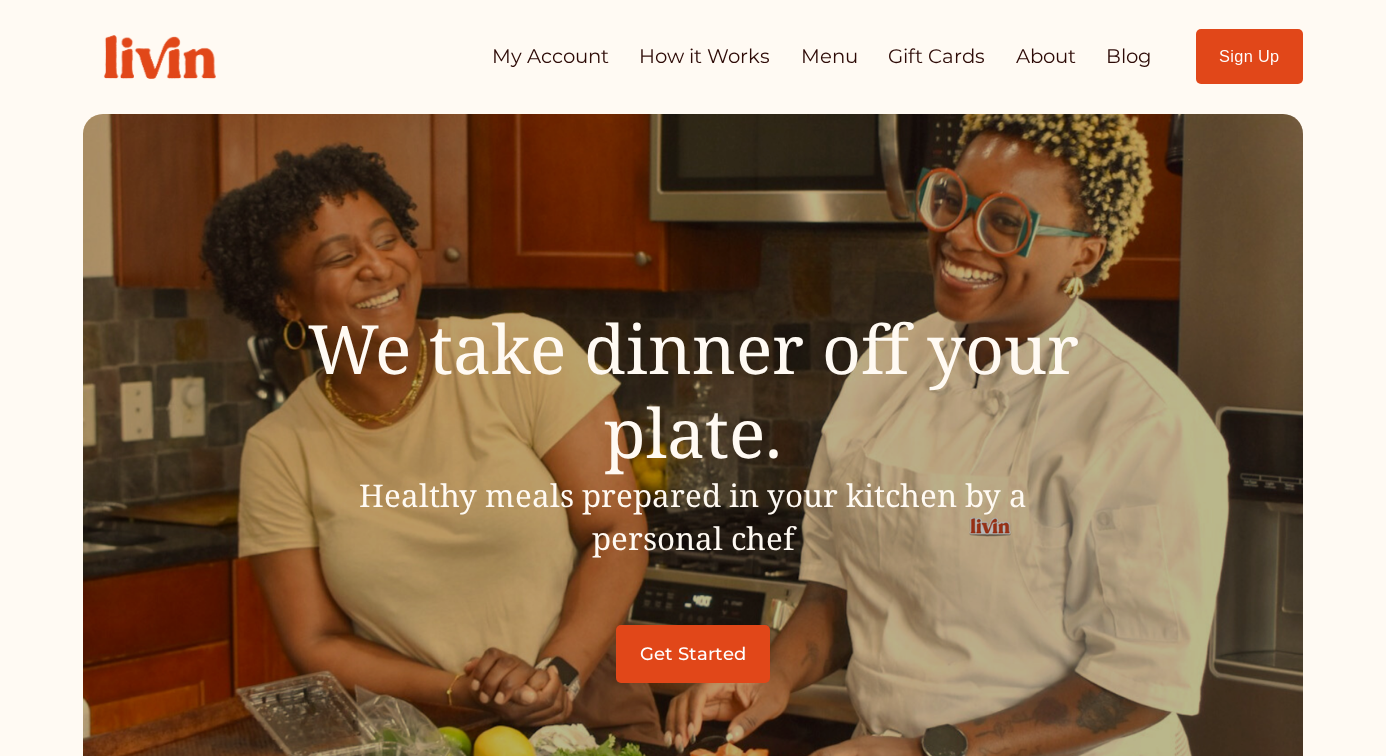 scroll, scrollTop: 0, scrollLeft: 0, axis: both 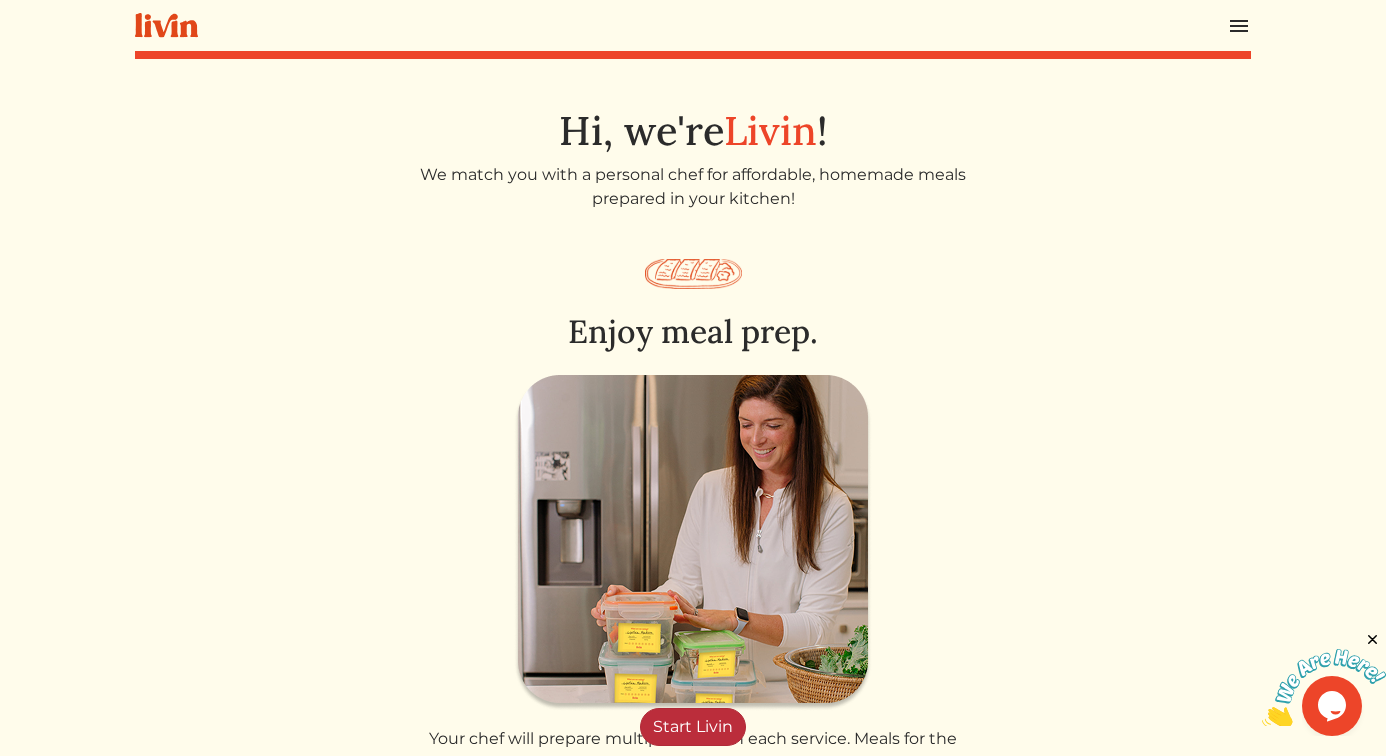 click on "Start Livin" at bounding box center [693, 727] 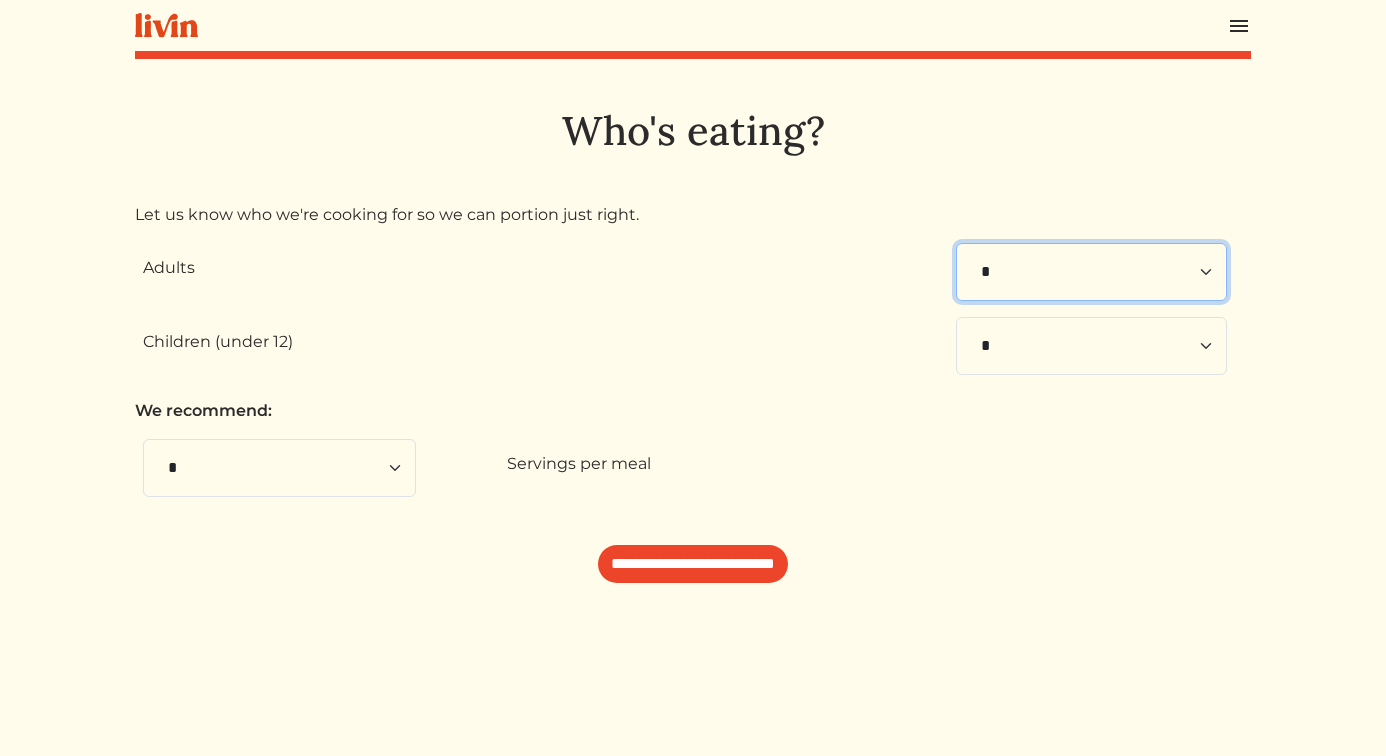 click on "*
*
*
*
*
*
*
*
*
**" at bounding box center (1091, 272) 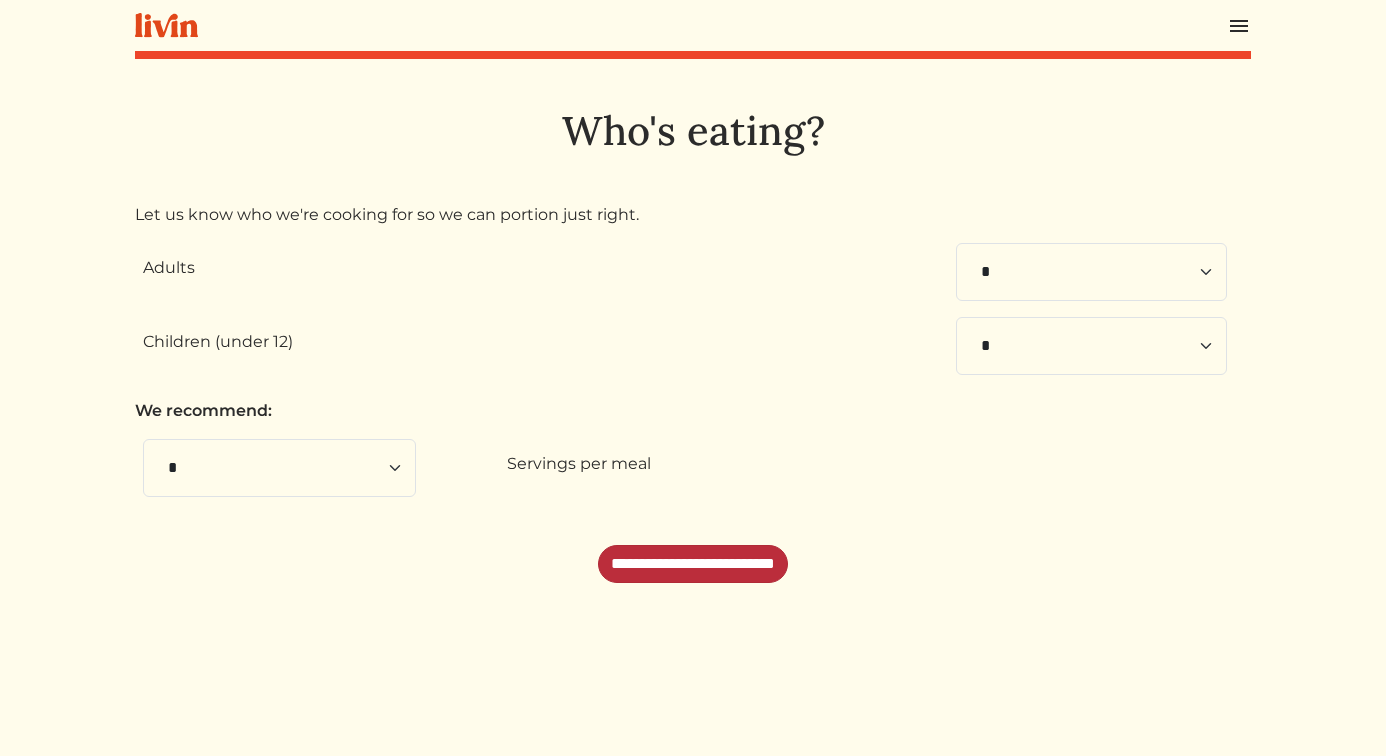 click on "**********" at bounding box center (693, 564) 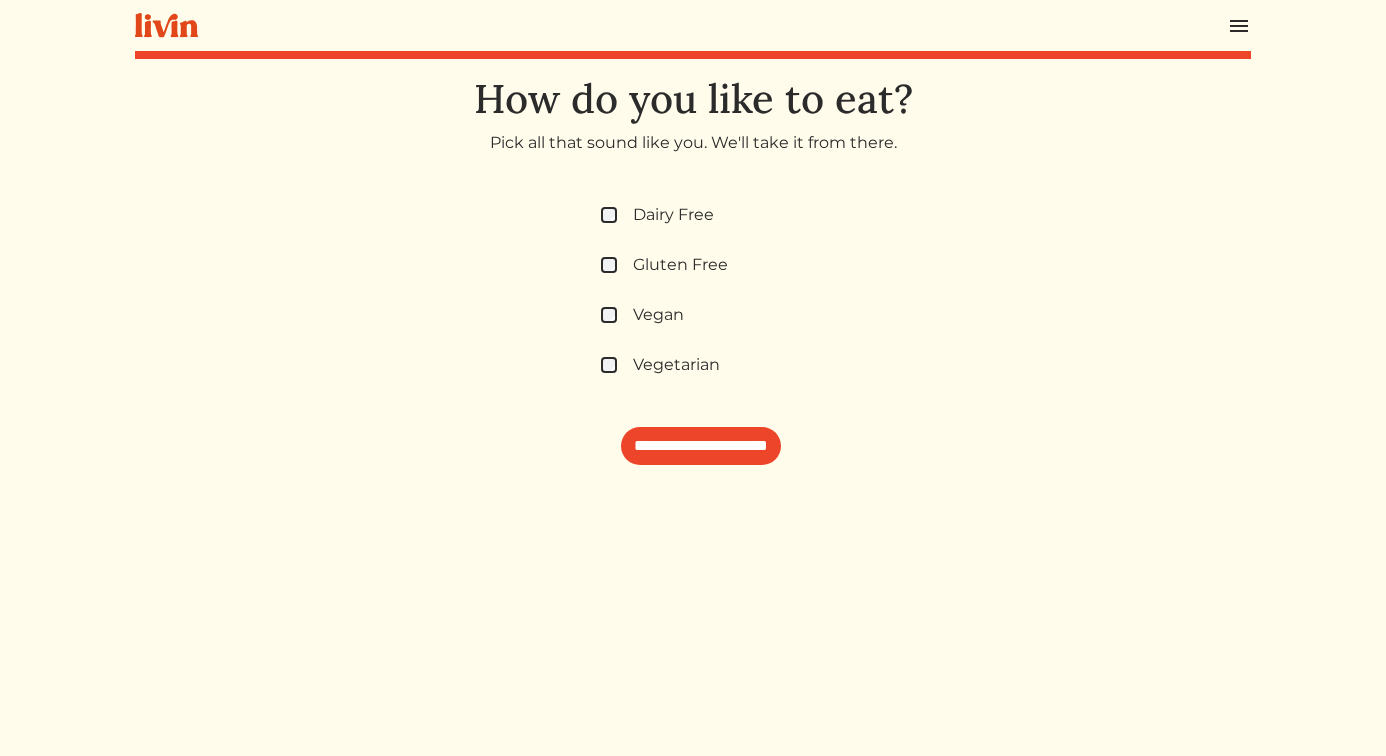 scroll, scrollTop: 0, scrollLeft: 0, axis: both 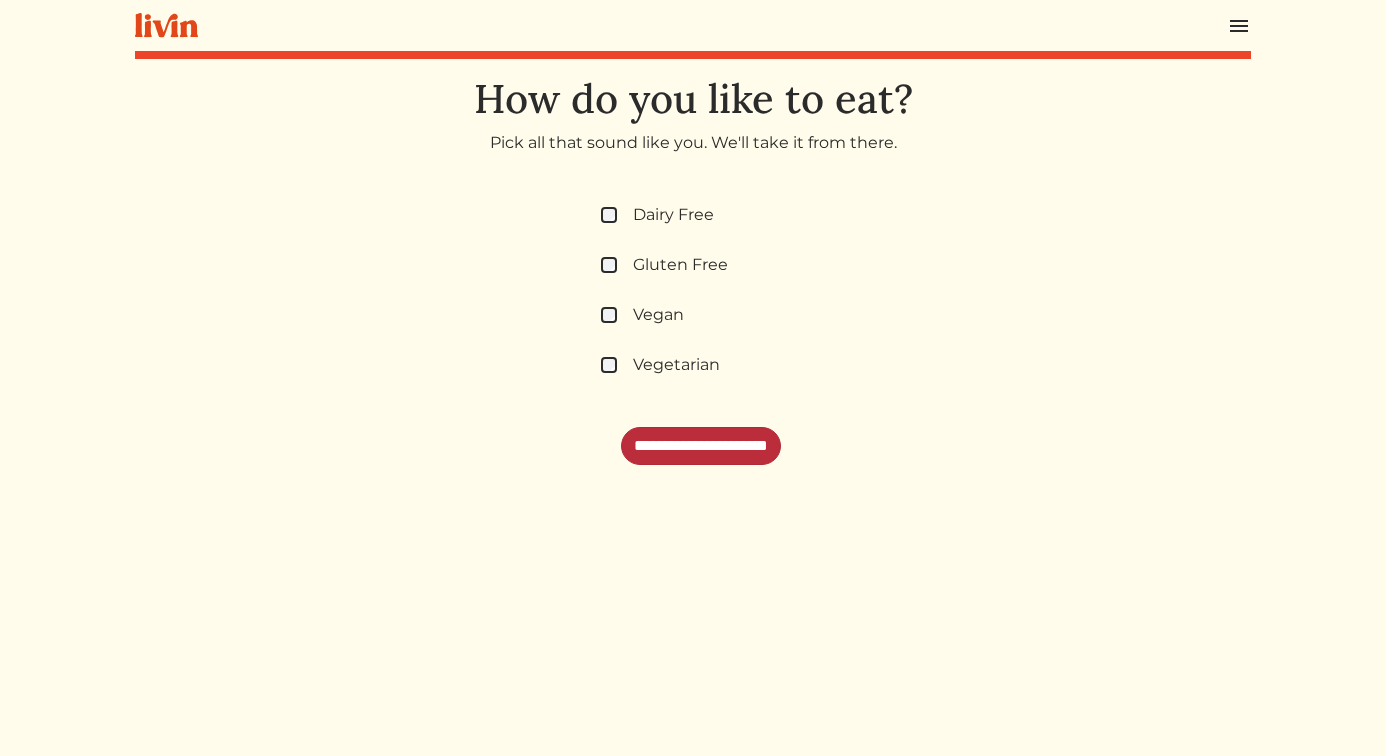 click on "**********" at bounding box center (701, 446) 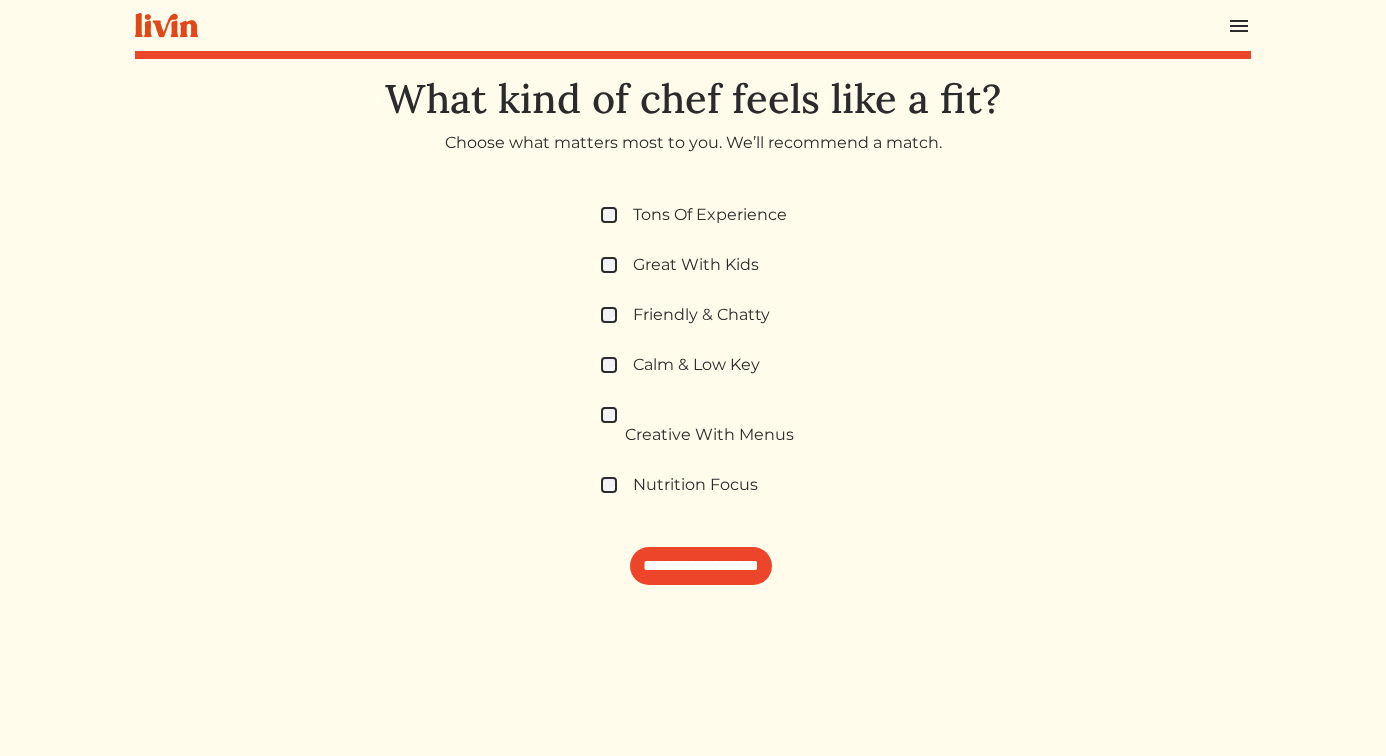 click on "Tons Of Experience
Great With Kids
Friendly & Chatty
Calm & Low Key
Creative With Menus
Nutrition Focus" at bounding box center (701, 351) 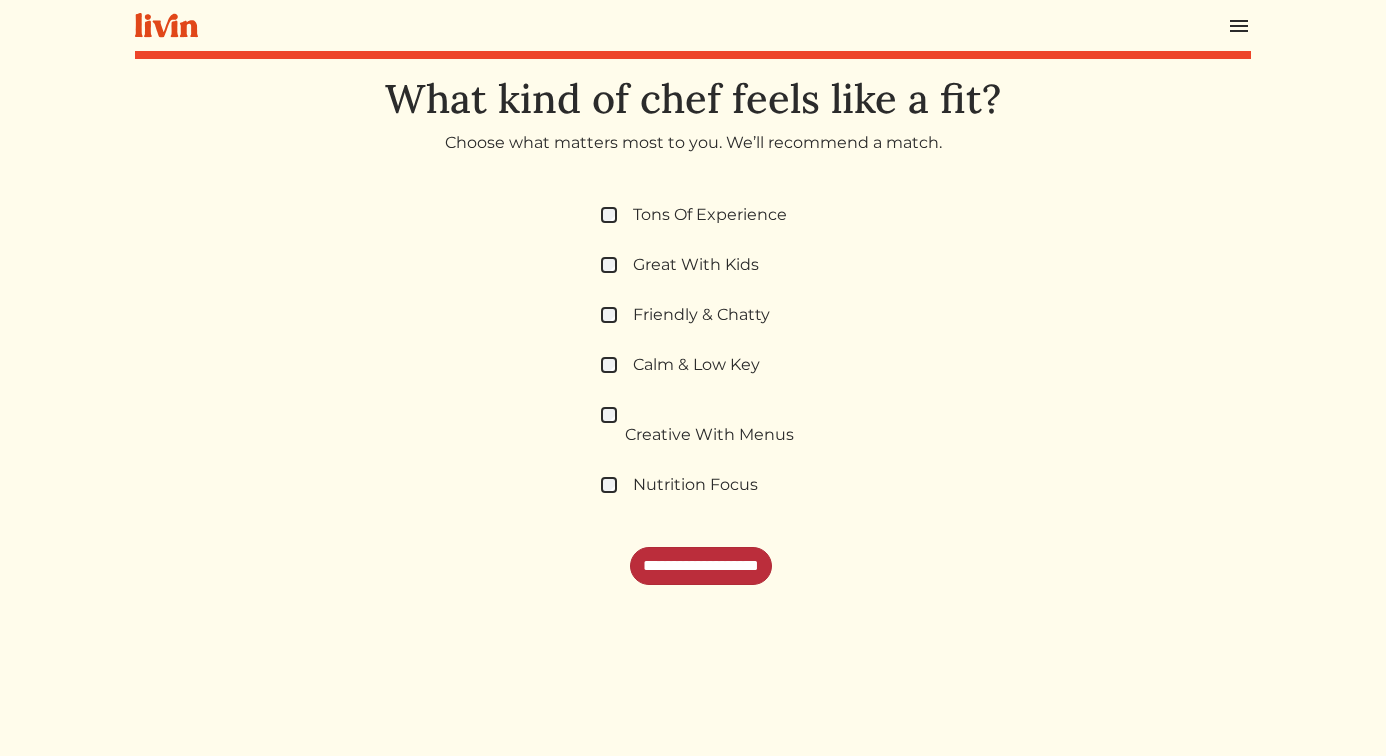 click on "**********" at bounding box center (701, 566) 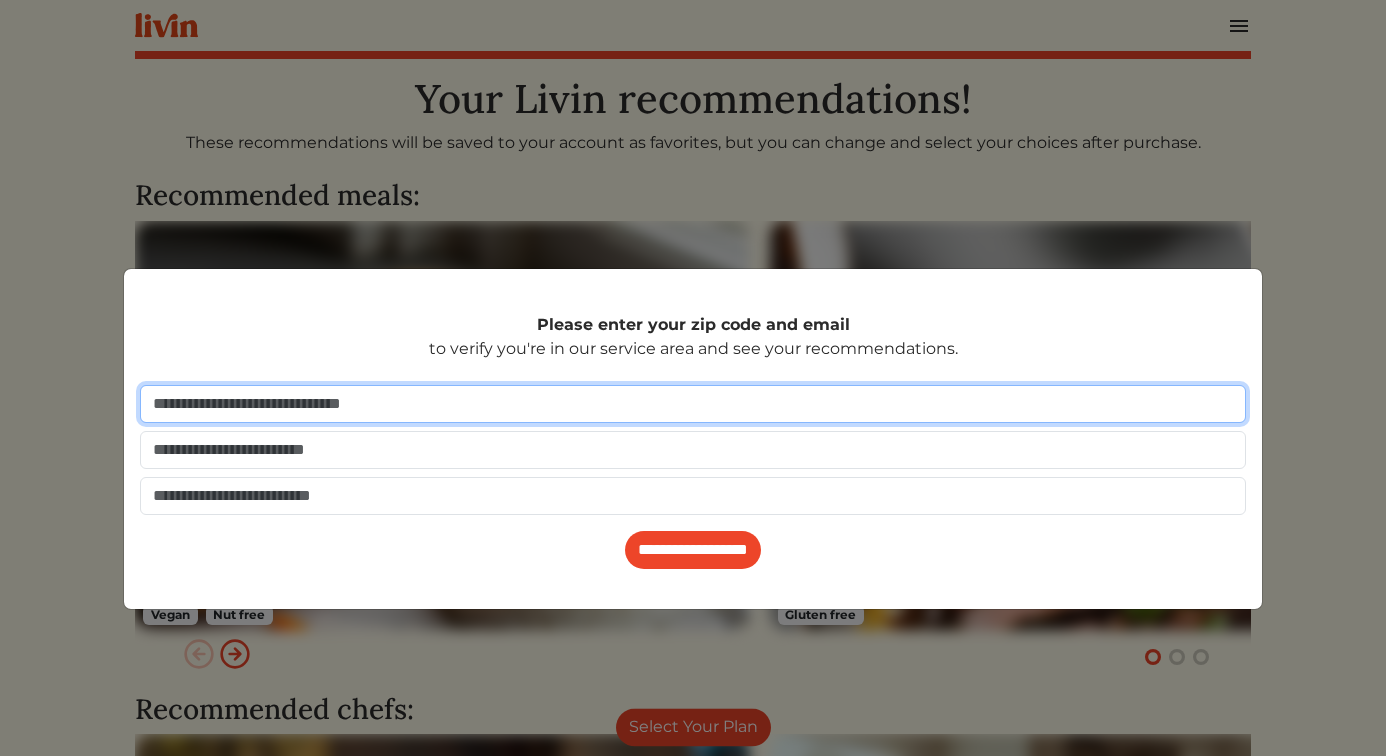 click at bounding box center [693, 404] 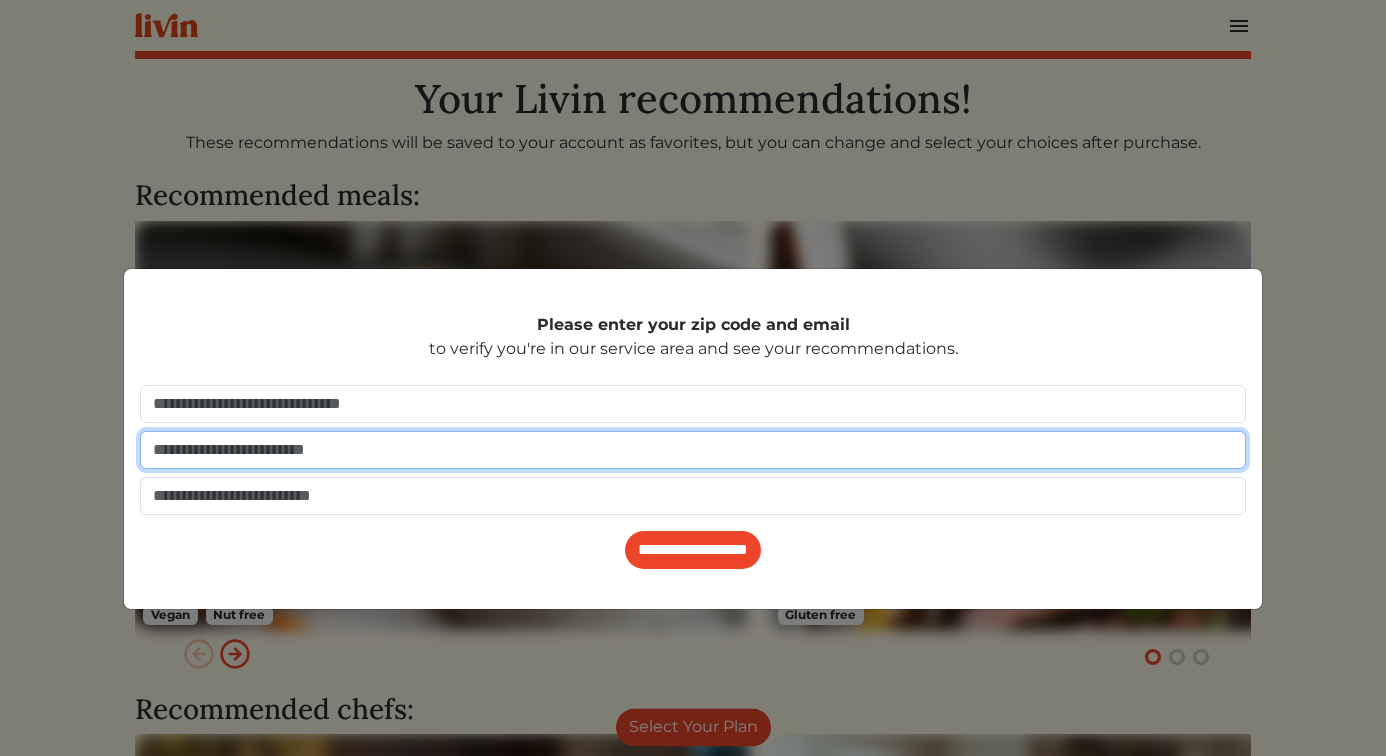 click at bounding box center [693, 450] 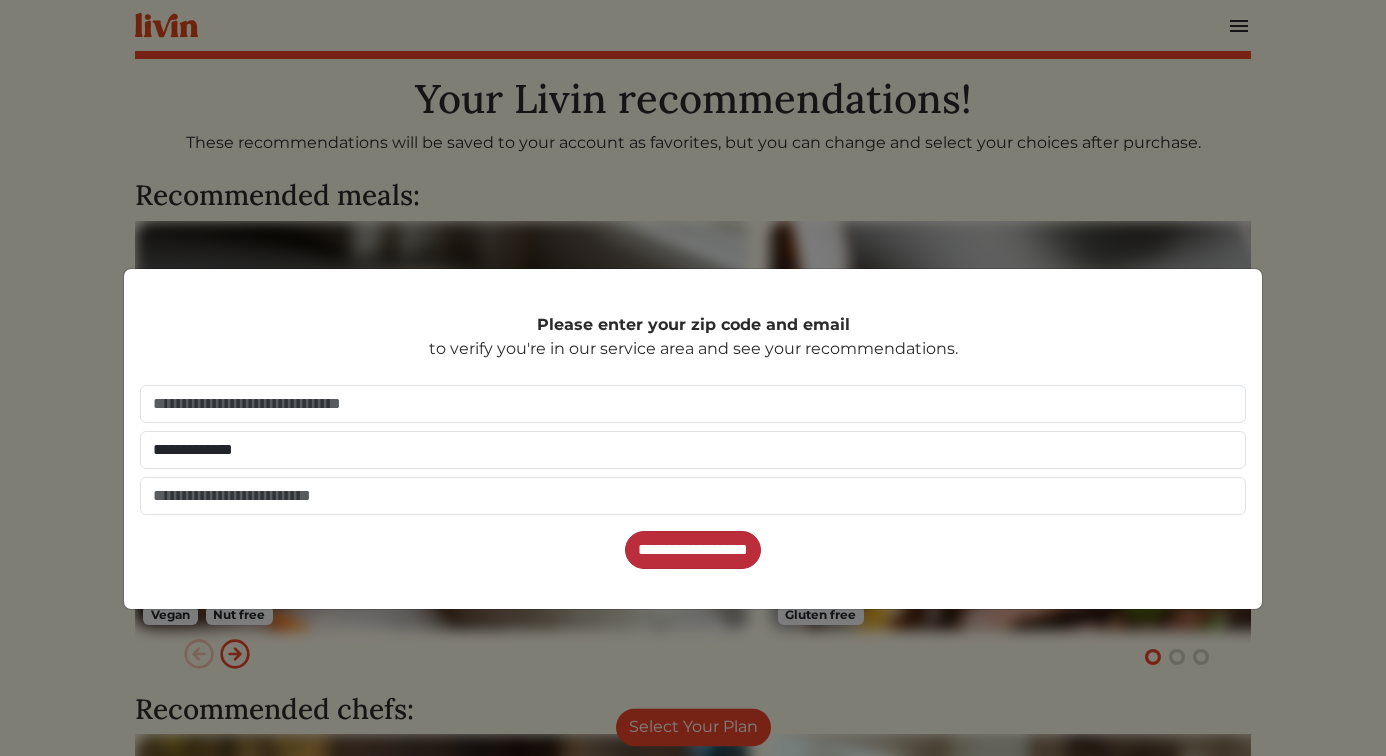 click on "**********" at bounding box center (693, 550) 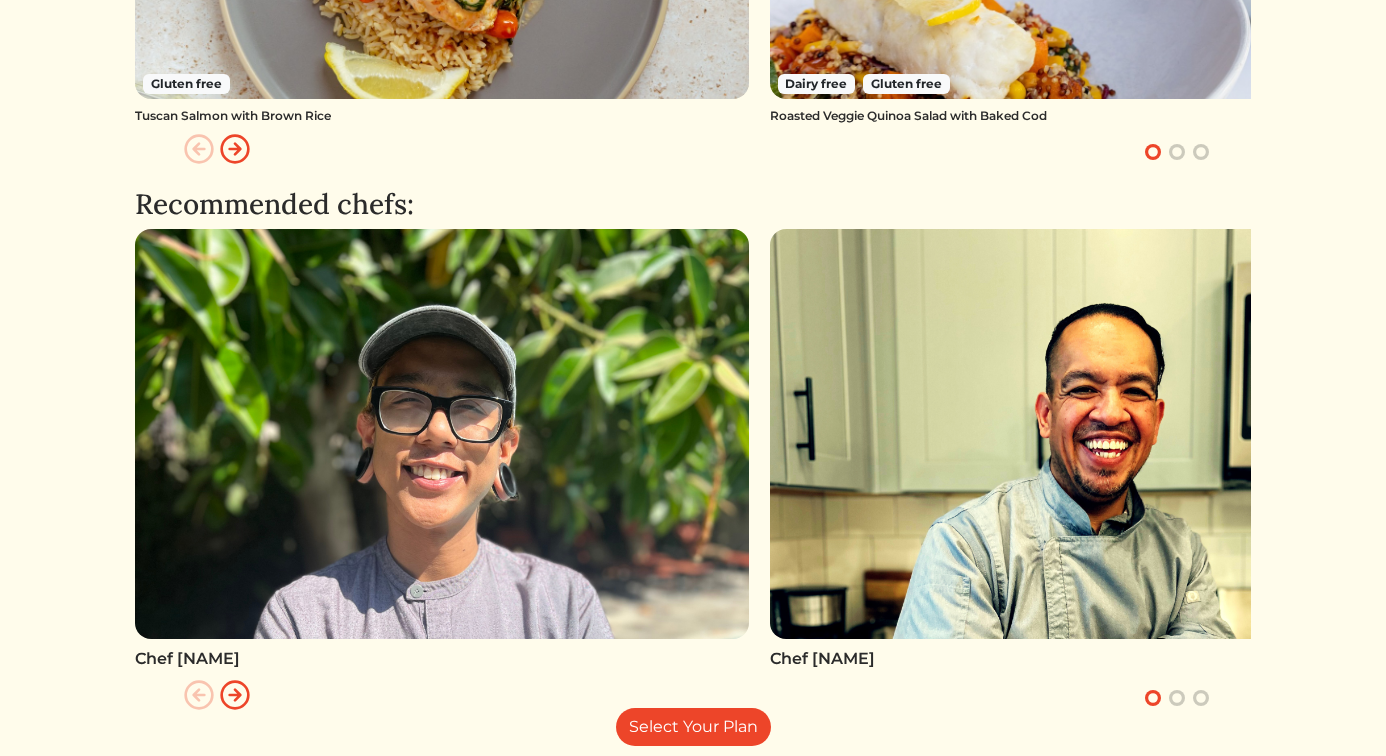 scroll, scrollTop: 652, scrollLeft: 0, axis: vertical 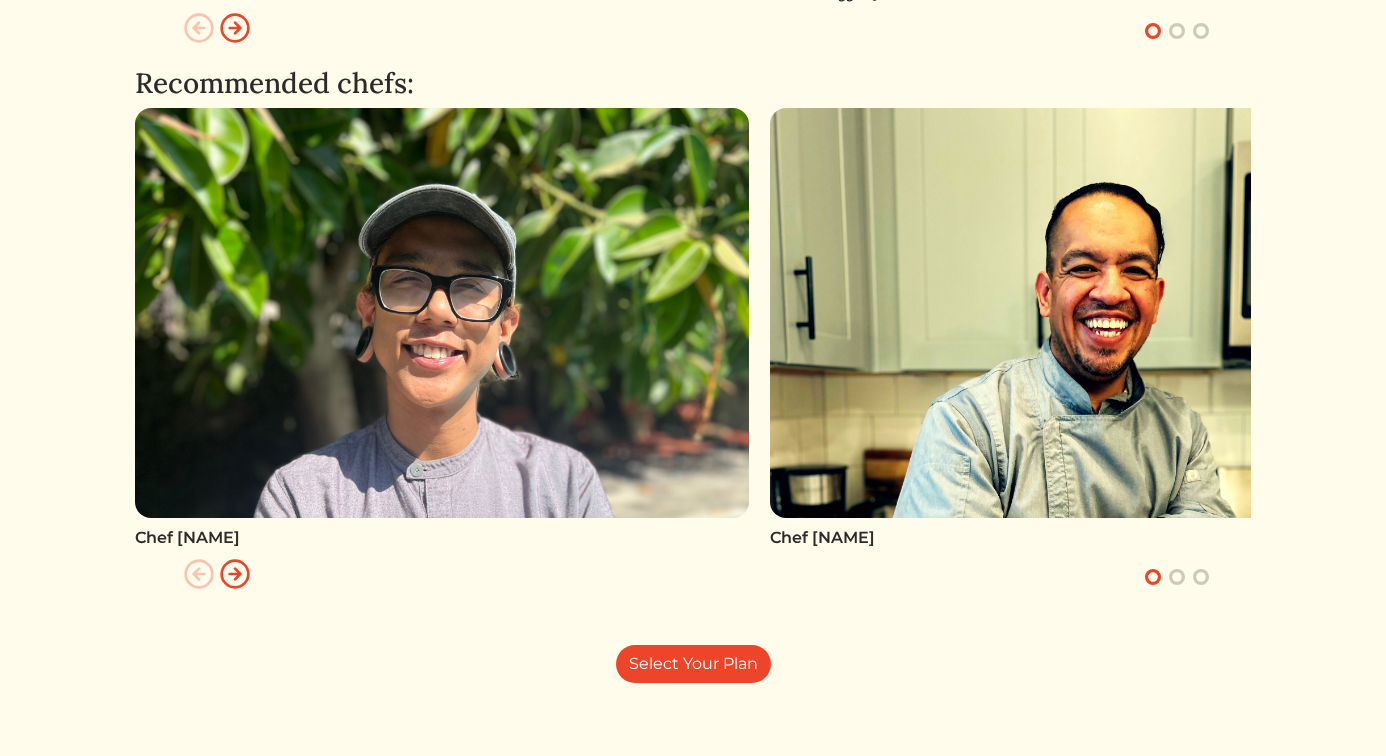 click at bounding box center (1177, 577) 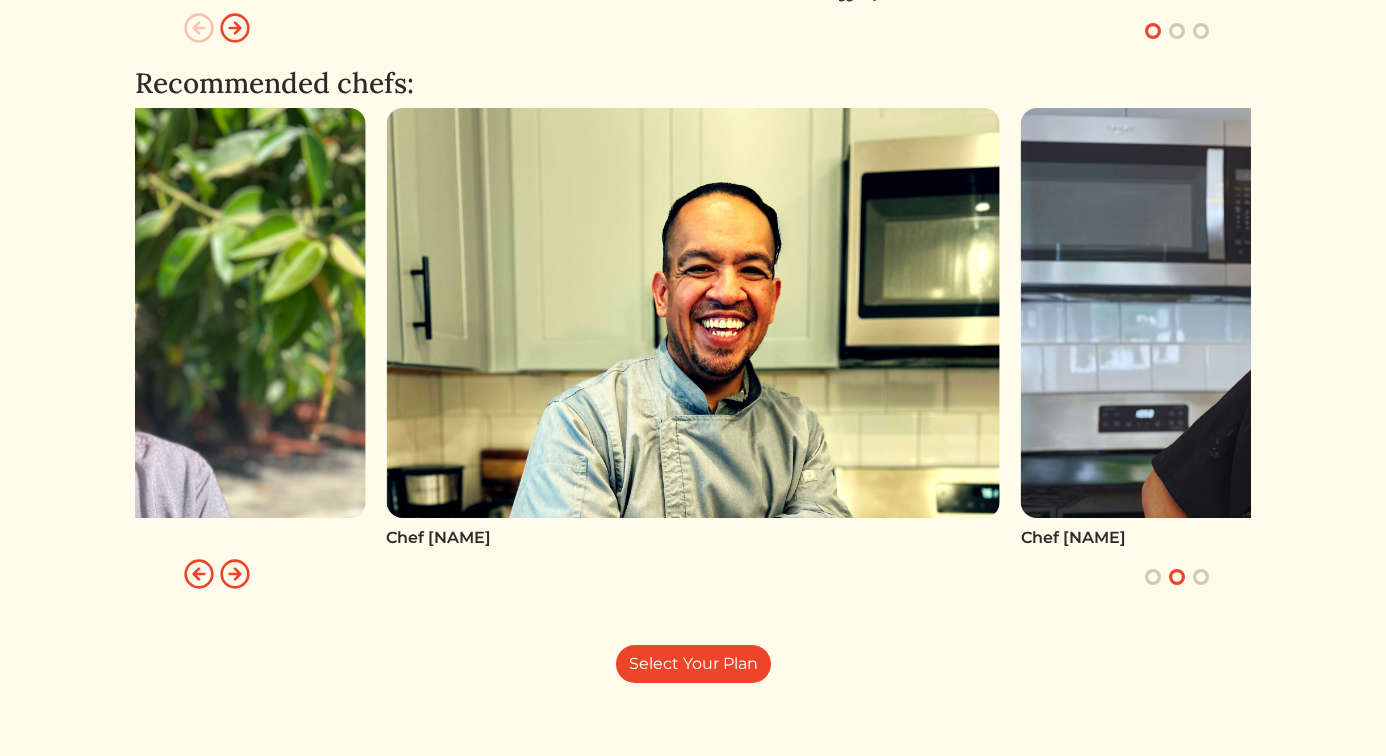 click at bounding box center [1177, 577] 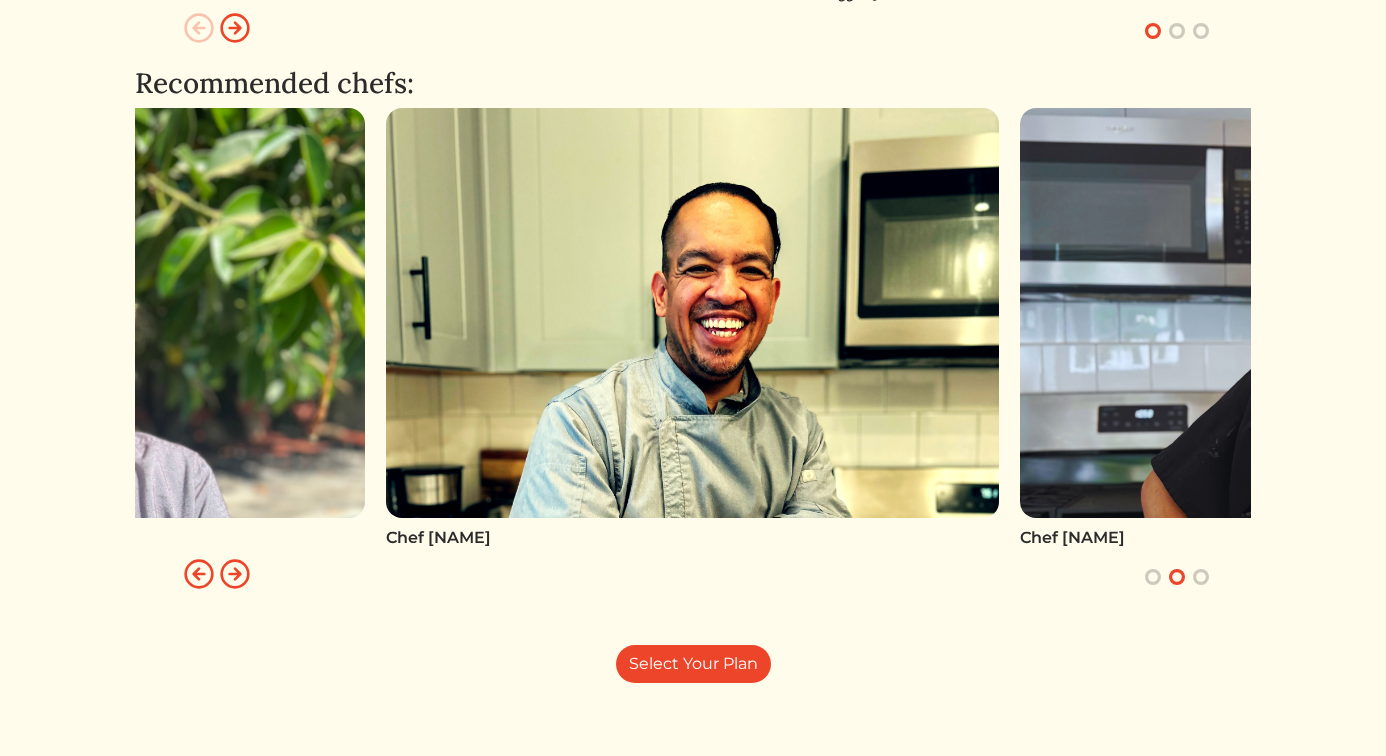 click at bounding box center [235, 574] 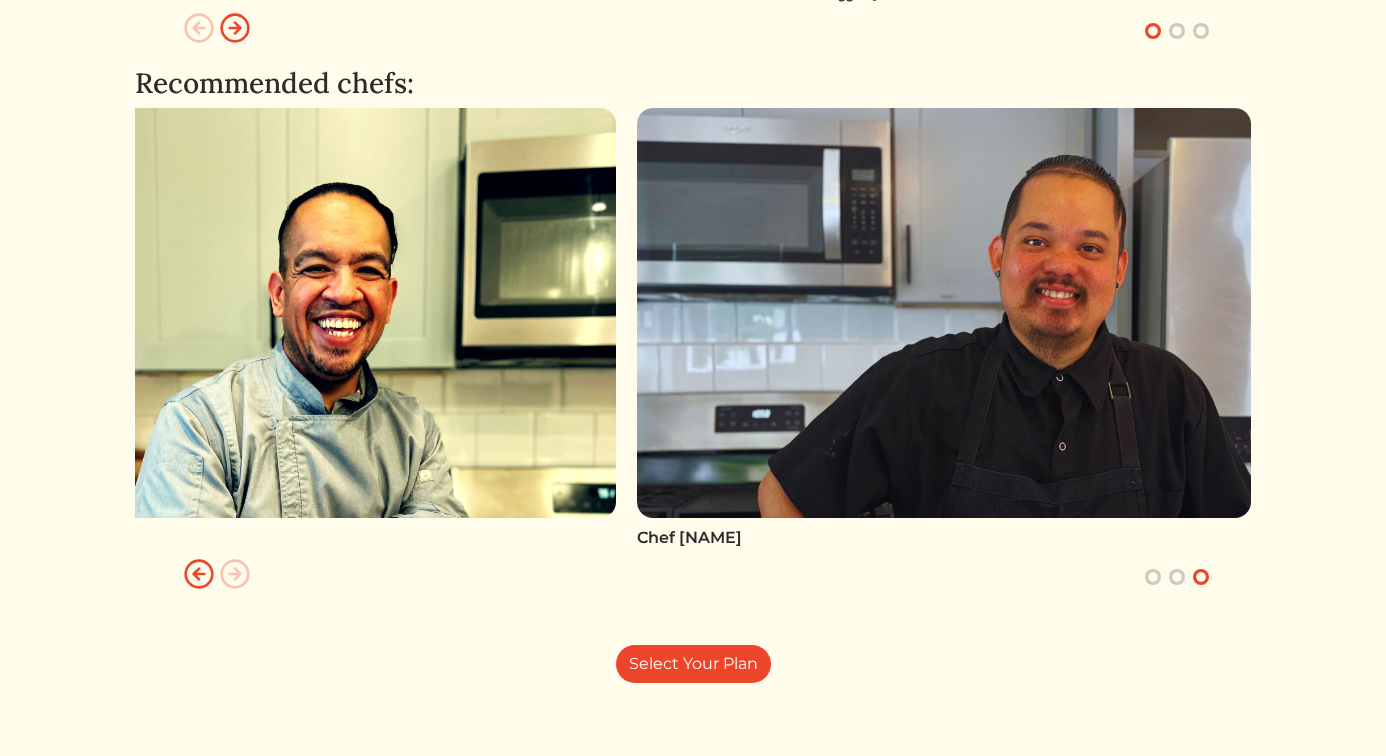click at bounding box center [235, 574] 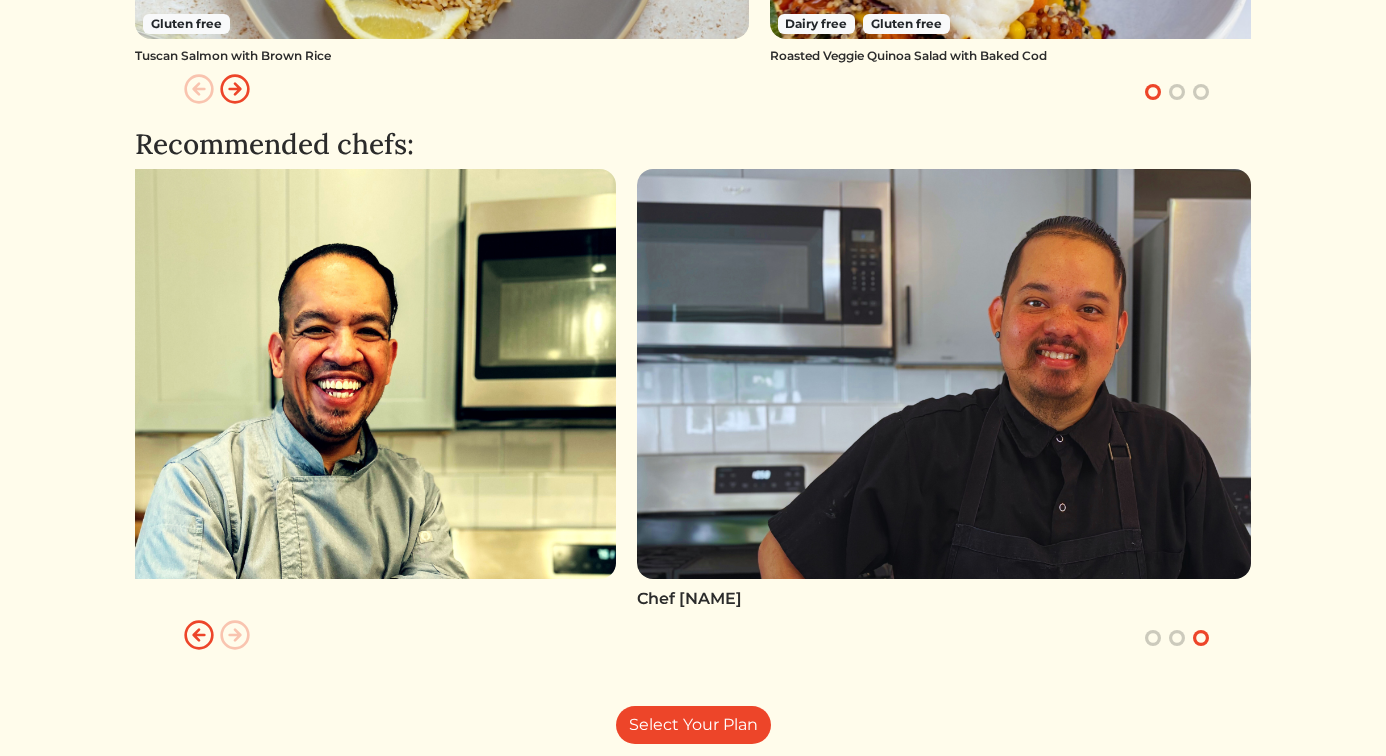 scroll, scrollTop: 652, scrollLeft: 0, axis: vertical 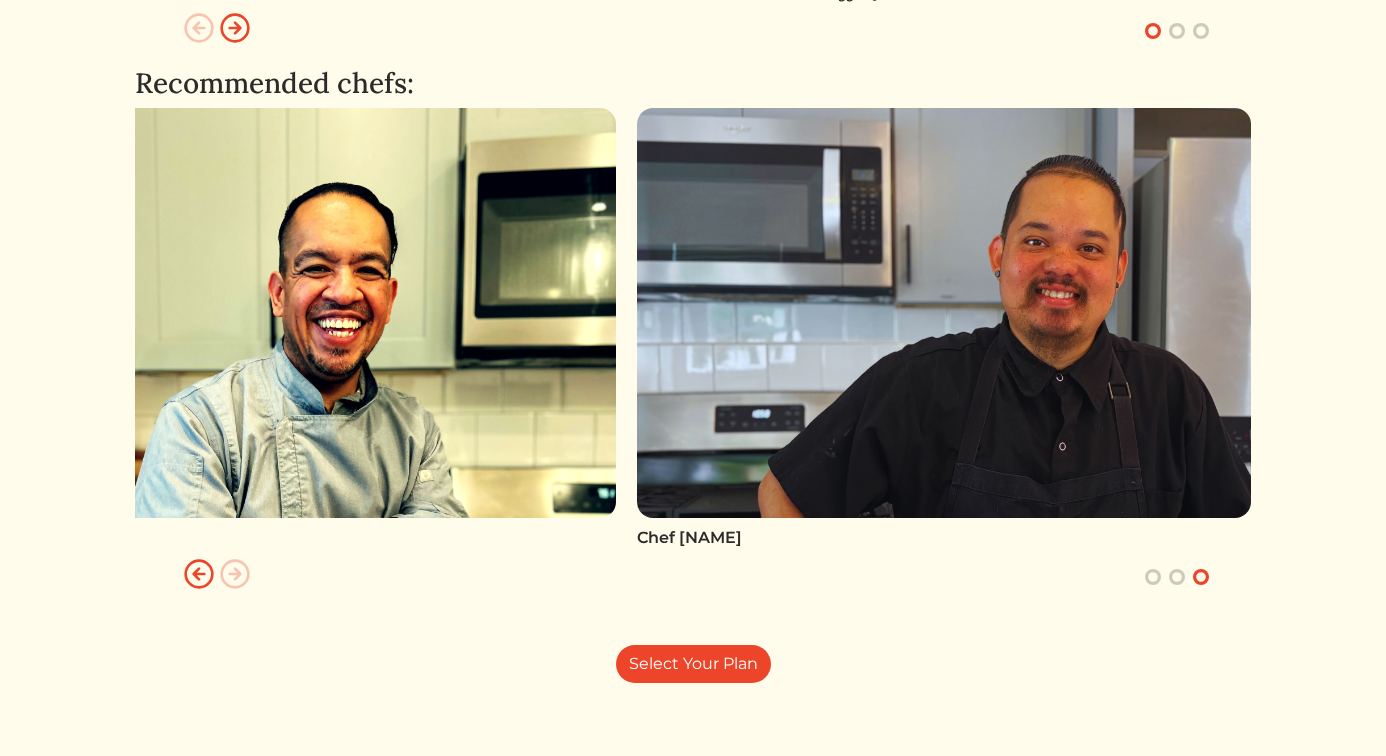 click at bounding box center (199, 574) 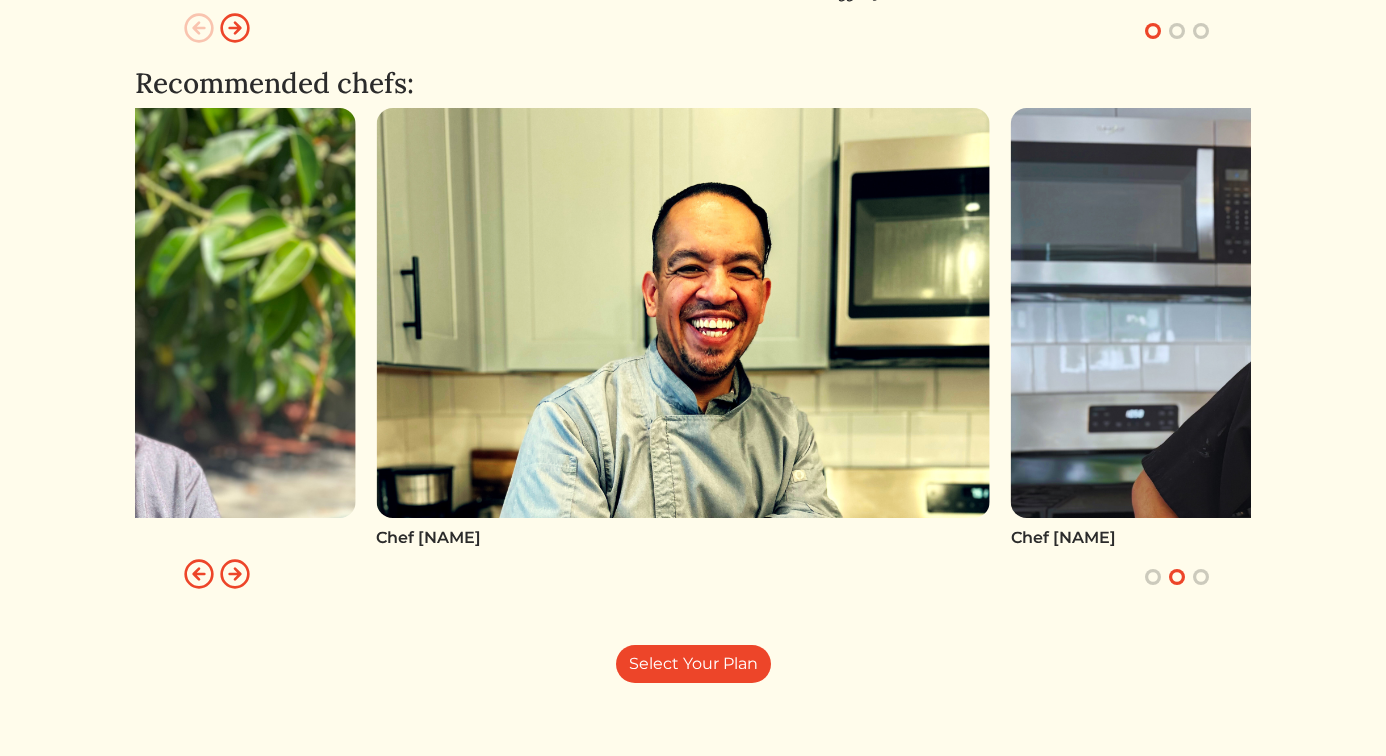 click at bounding box center (199, 574) 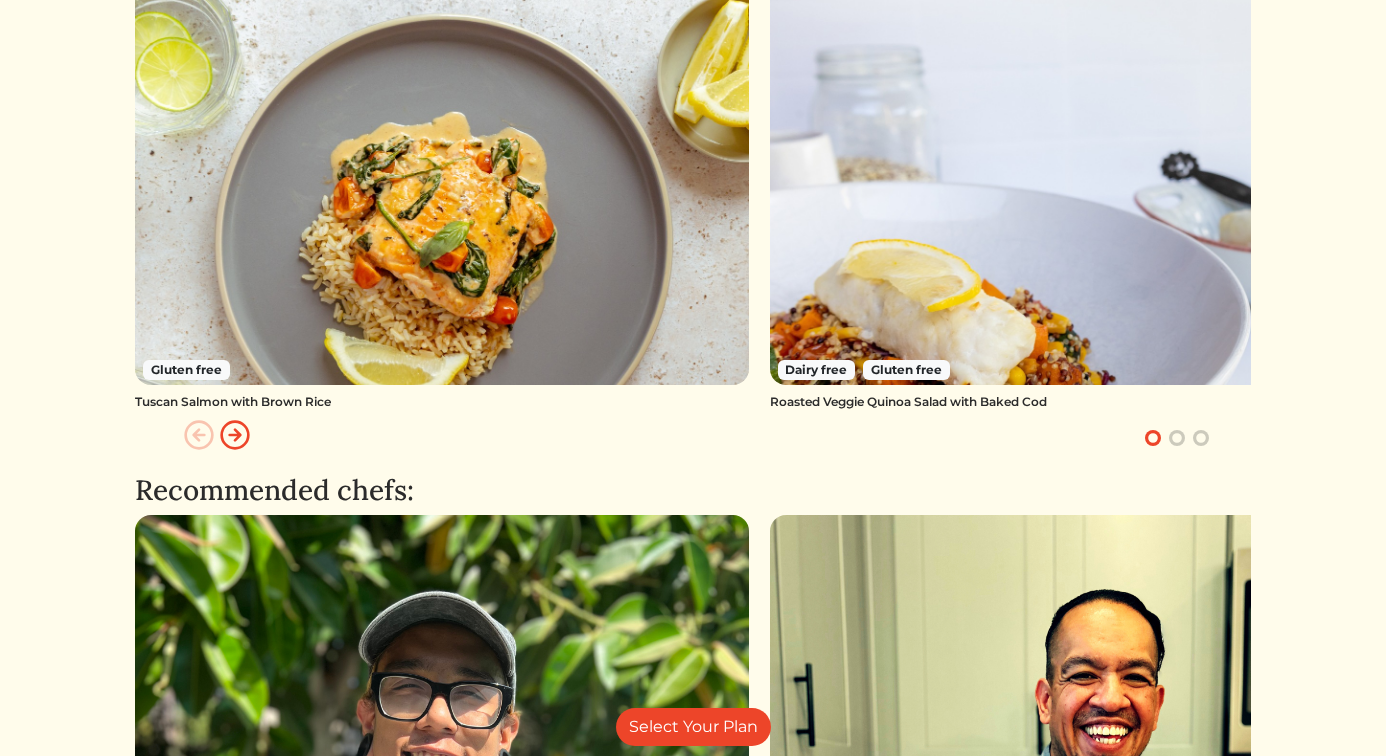 scroll, scrollTop: 652, scrollLeft: 0, axis: vertical 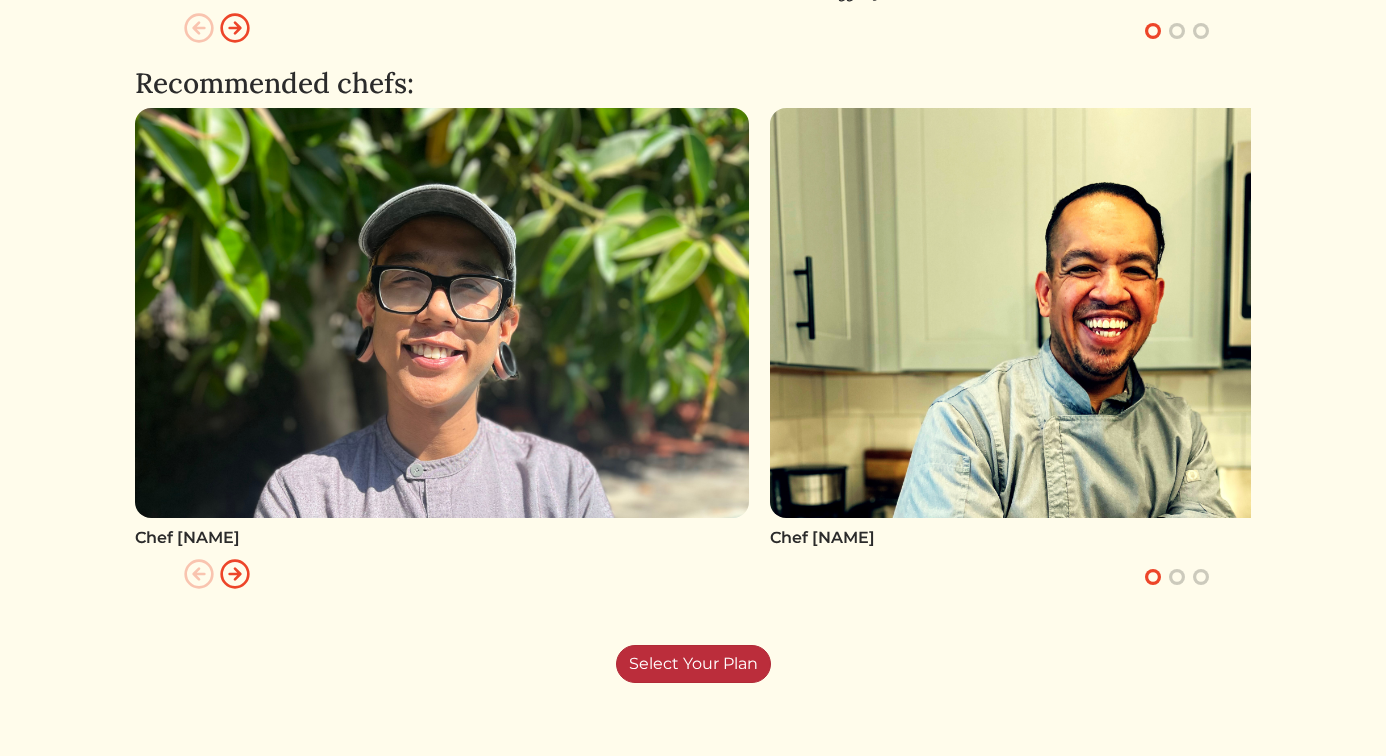 click on "Select Your Plan" at bounding box center [693, 664] 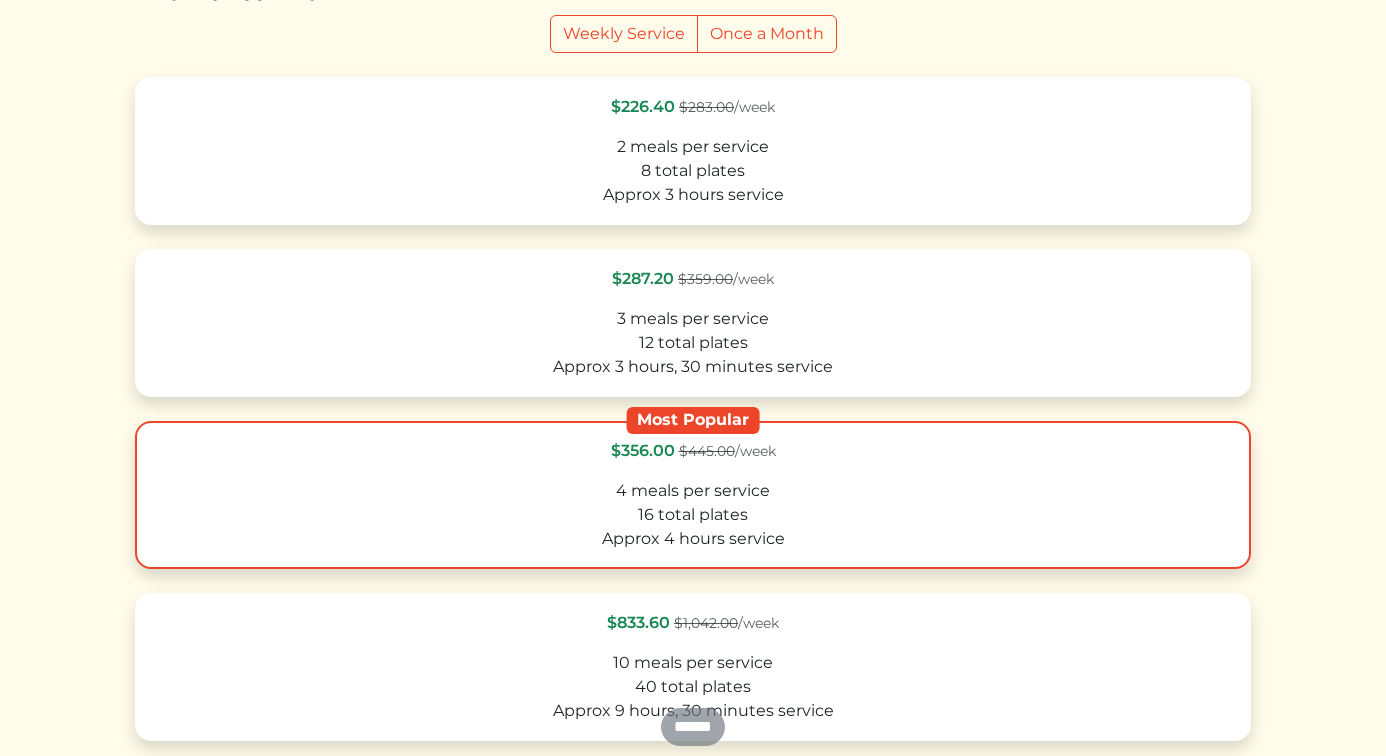 scroll, scrollTop: 309, scrollLeft: 0, axis: vertical 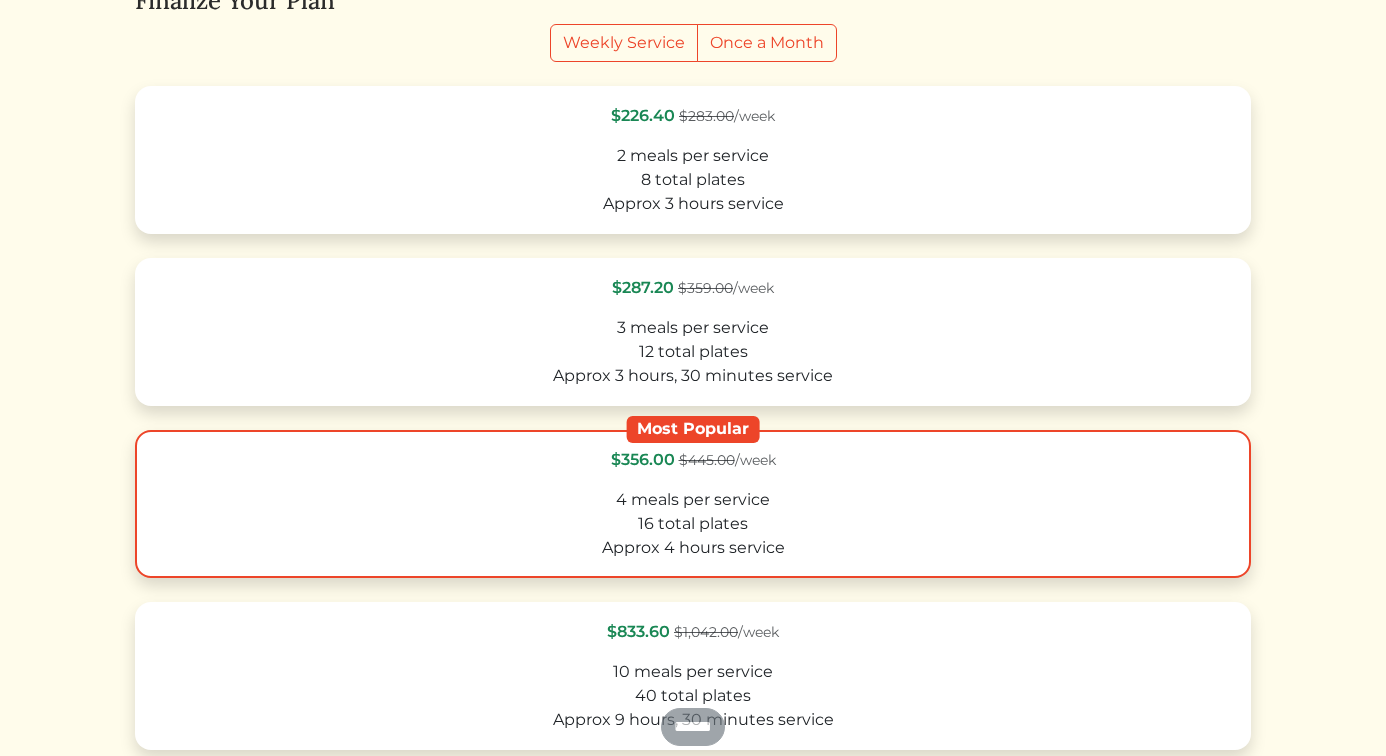 click on "4 meals per service" at bounding box center [693, 500] 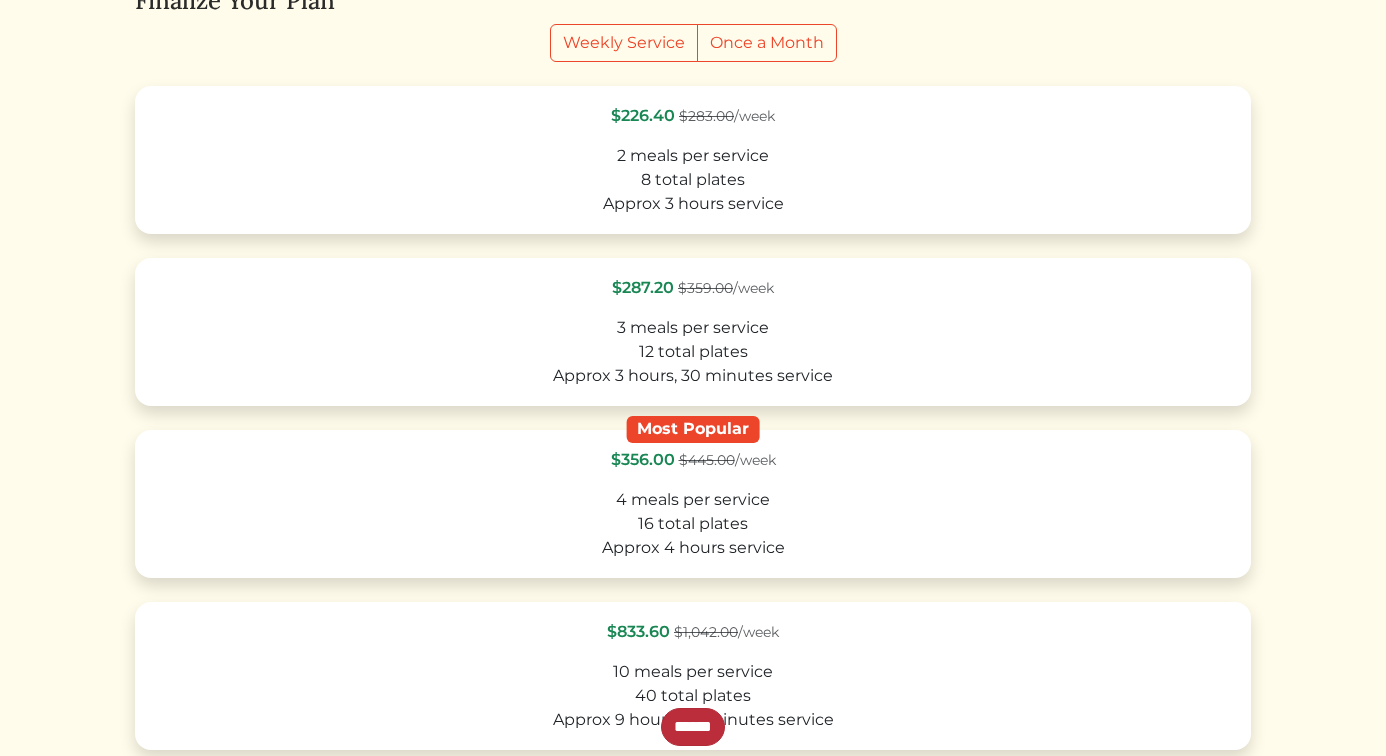 click on "******" at bounding box center (693, 727) 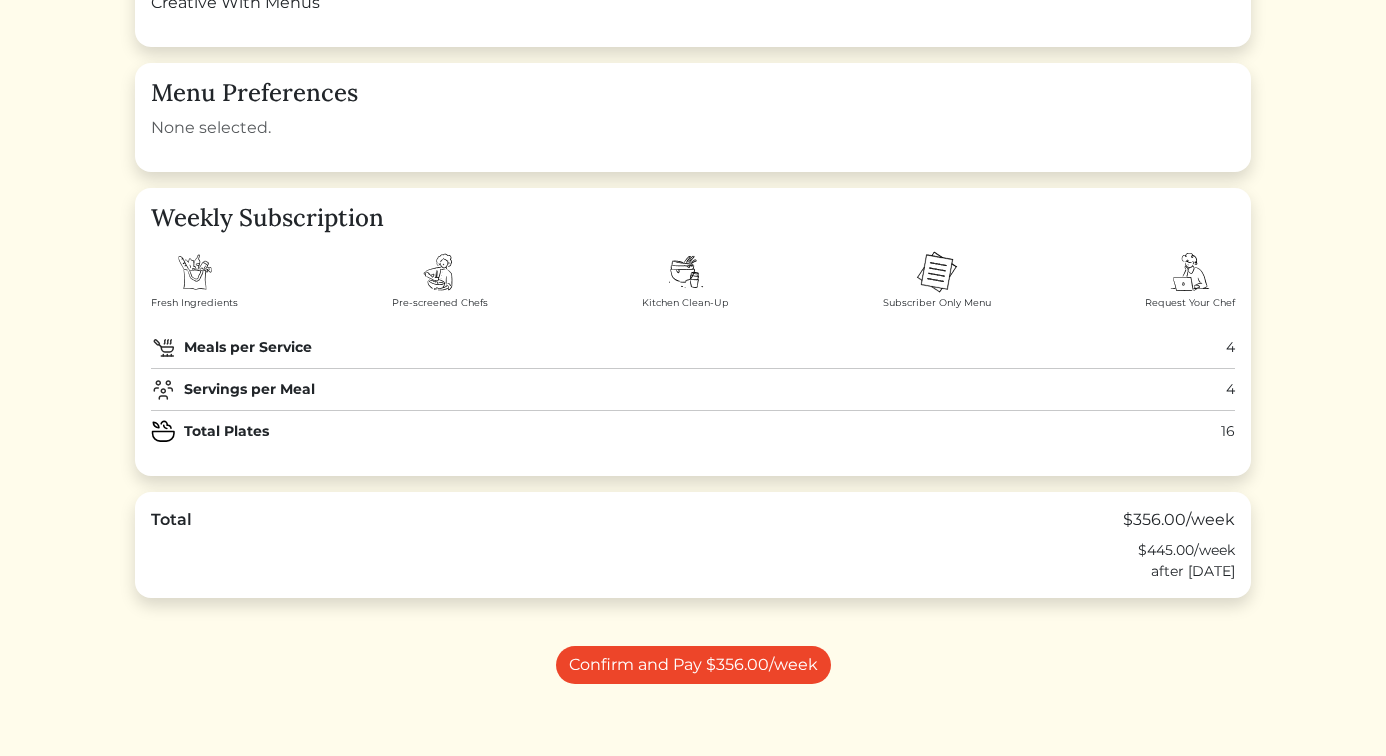 scroll, scrollTop: 211, scrollLeft: 0, axis: vertical 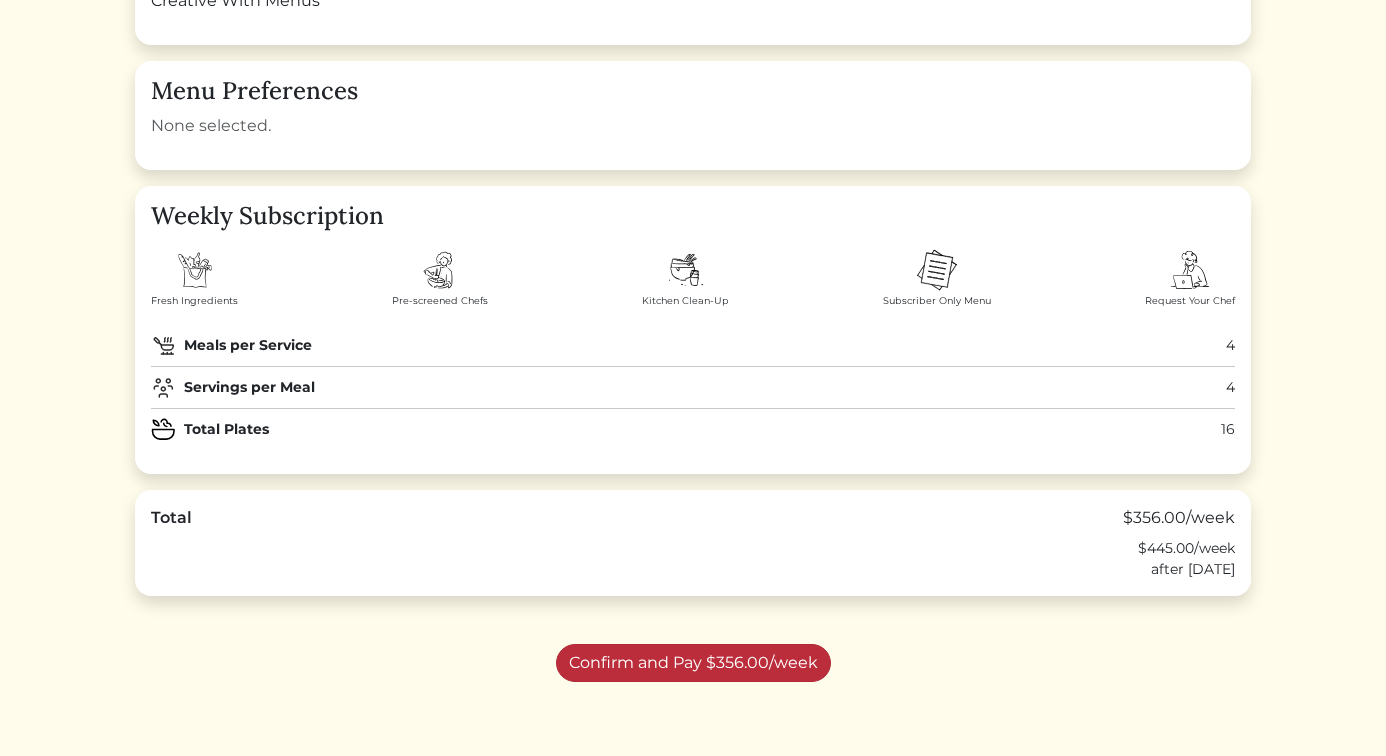 click on "Confirm and Pay $356.00/week" at bounding box center (693, 663) 